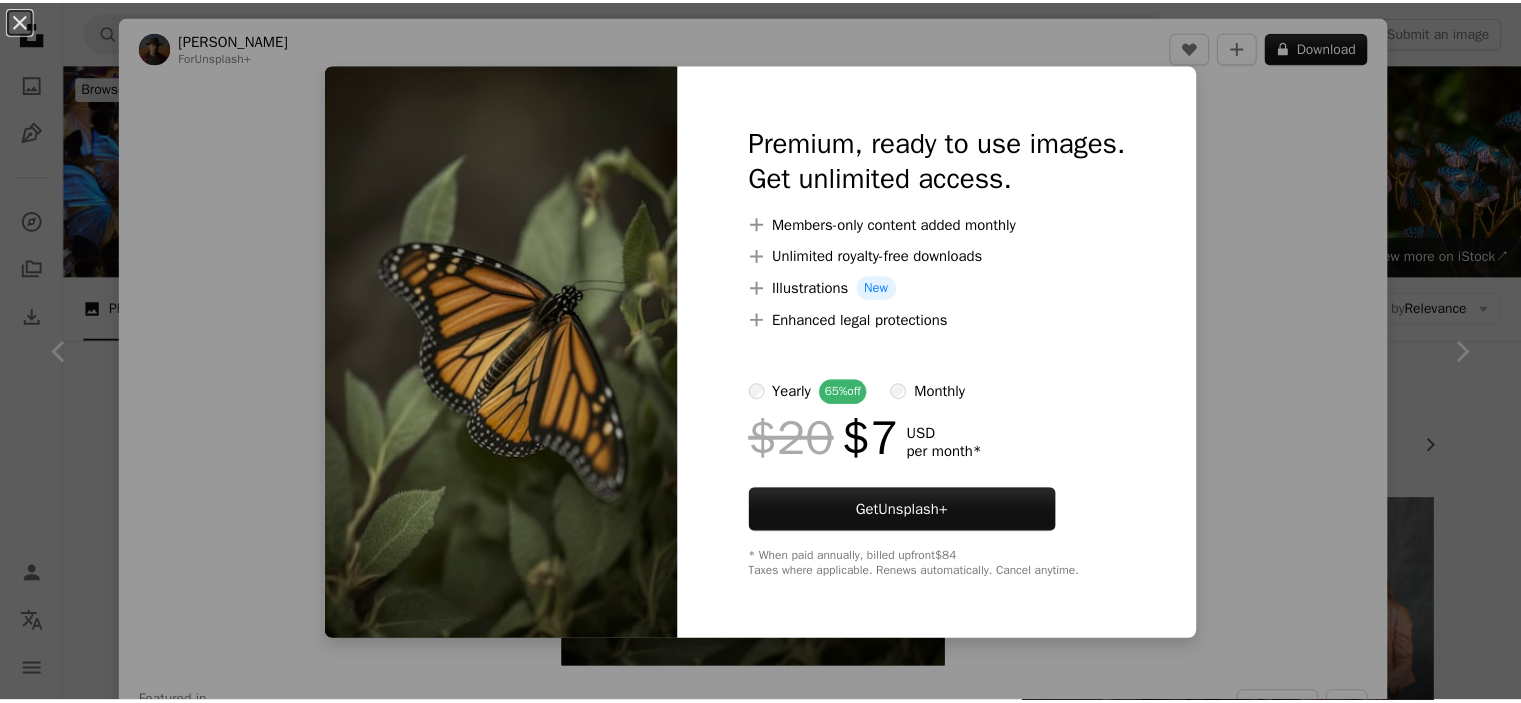 scroll, scrollTop: 848, scrollLeft: 0, axis: vertical 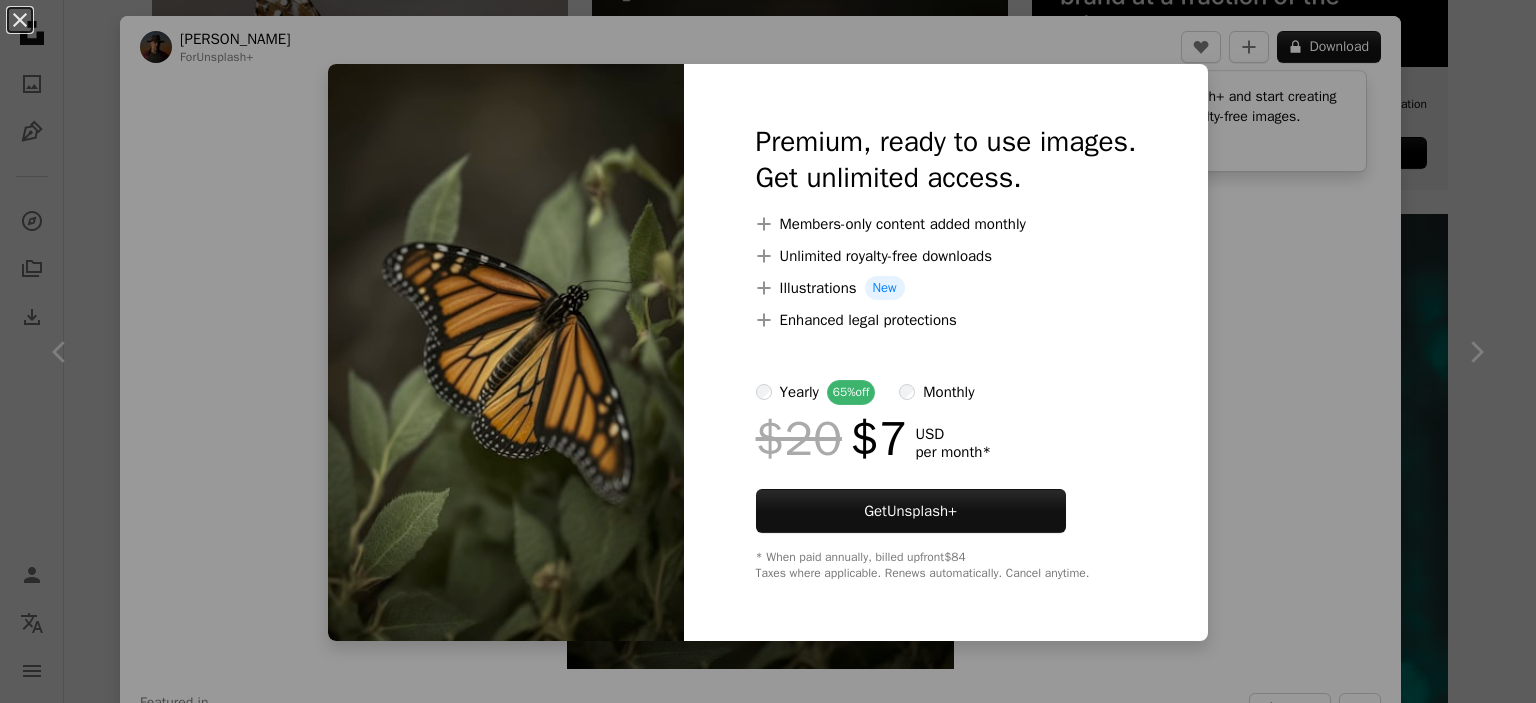 click on "An X shape Premium, ready to use images. Get unlimited access. A plus sign Members-only content added monthly A plus sign Unlimited royalty-free downloads A plus sign Illustrations  New A plus sign Enhanced legal protections yearly 65%  off monthly $20   $7 USD per month * Get  Unsplash+ * When paid annually, billed upfront  $84 Taxes where applicable. Renews automatically. Cancel anytime." at bounding box center [768, 351] 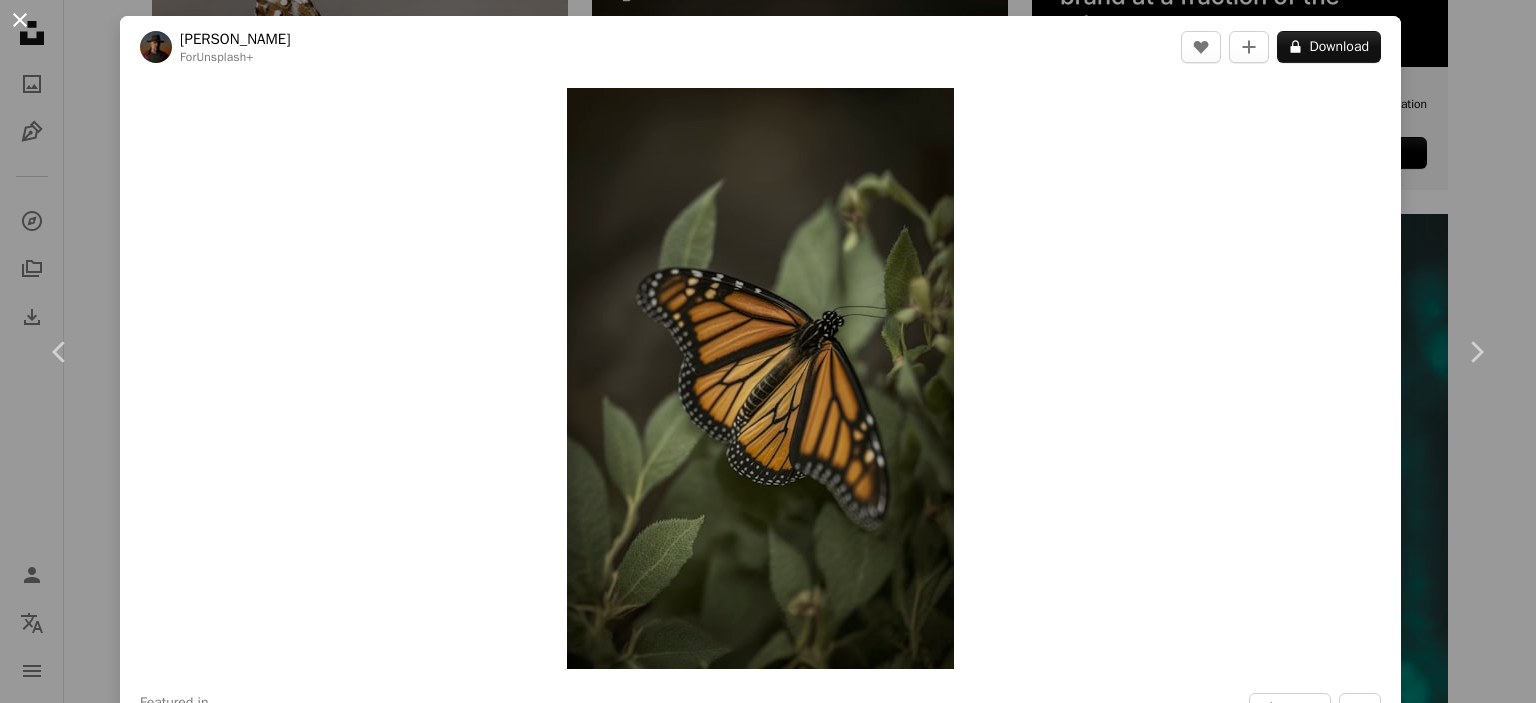 click on "An X shape" at bounding box center (20, 20) 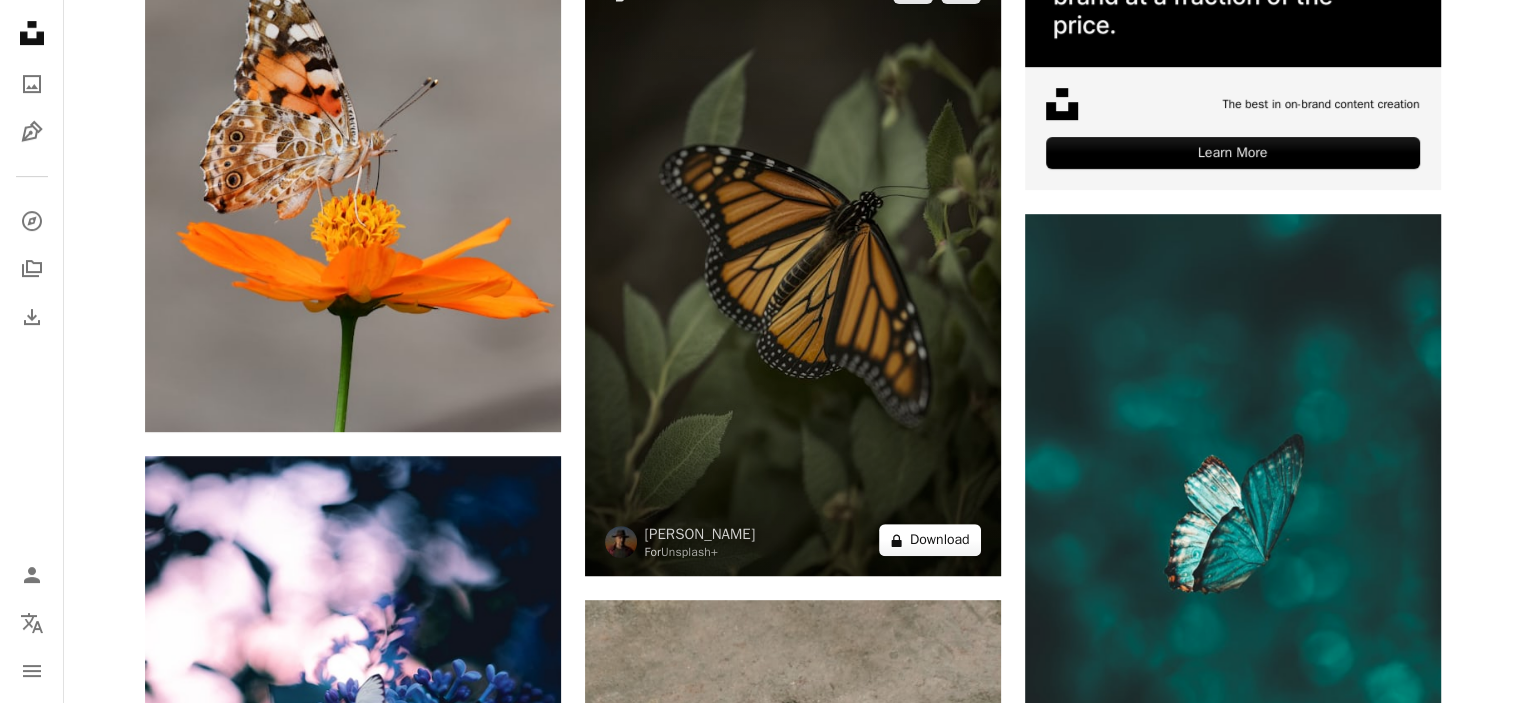 click on "A lock Download" at bounding box center (930, 540) 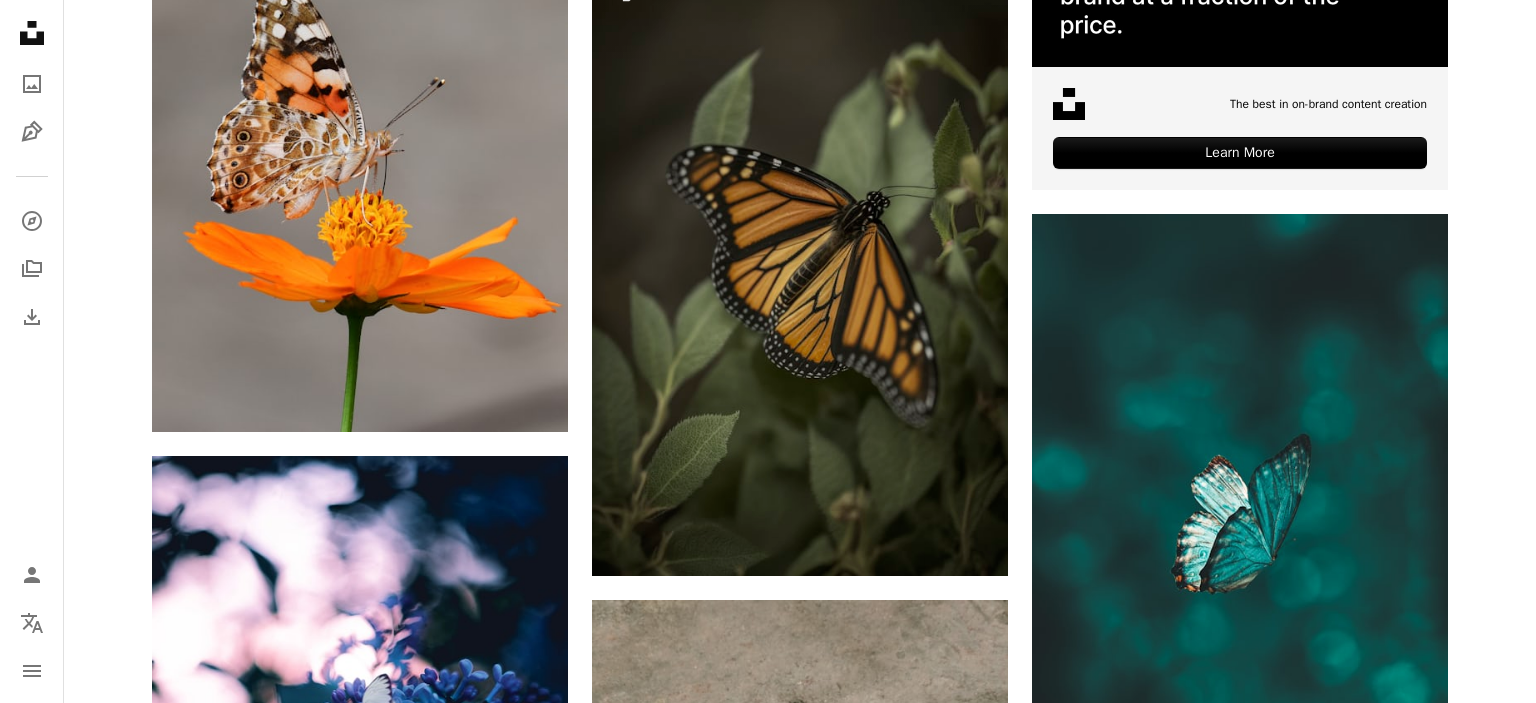click on "An X shape Premium, ready to use images. Get unlimited access. A plus sign Members-only content added monthly A plus sign Unlimited royalty-free downloads A plus sign Illustrations  New A plus sign Enhanced legal protections yearly 65%  off monthly $20   $16 USD per month Get  Unsplash+ Switch to yearly  to get  65%  off Taxes where applicable. Renews automatically. Cancel anytime." at bounding box center (768, 4655) 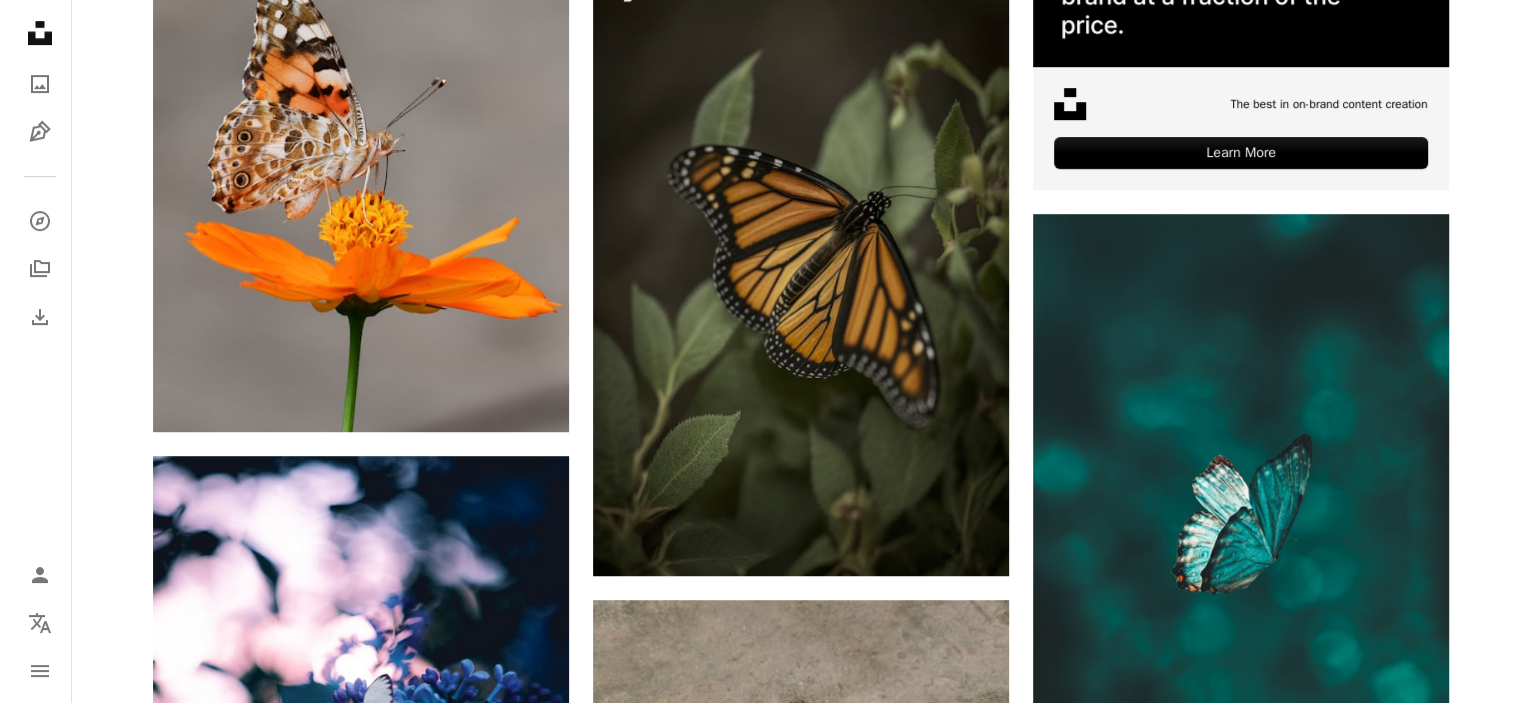 scroll, scrollTop: 448, scrollLeft: 0, axis: vertical 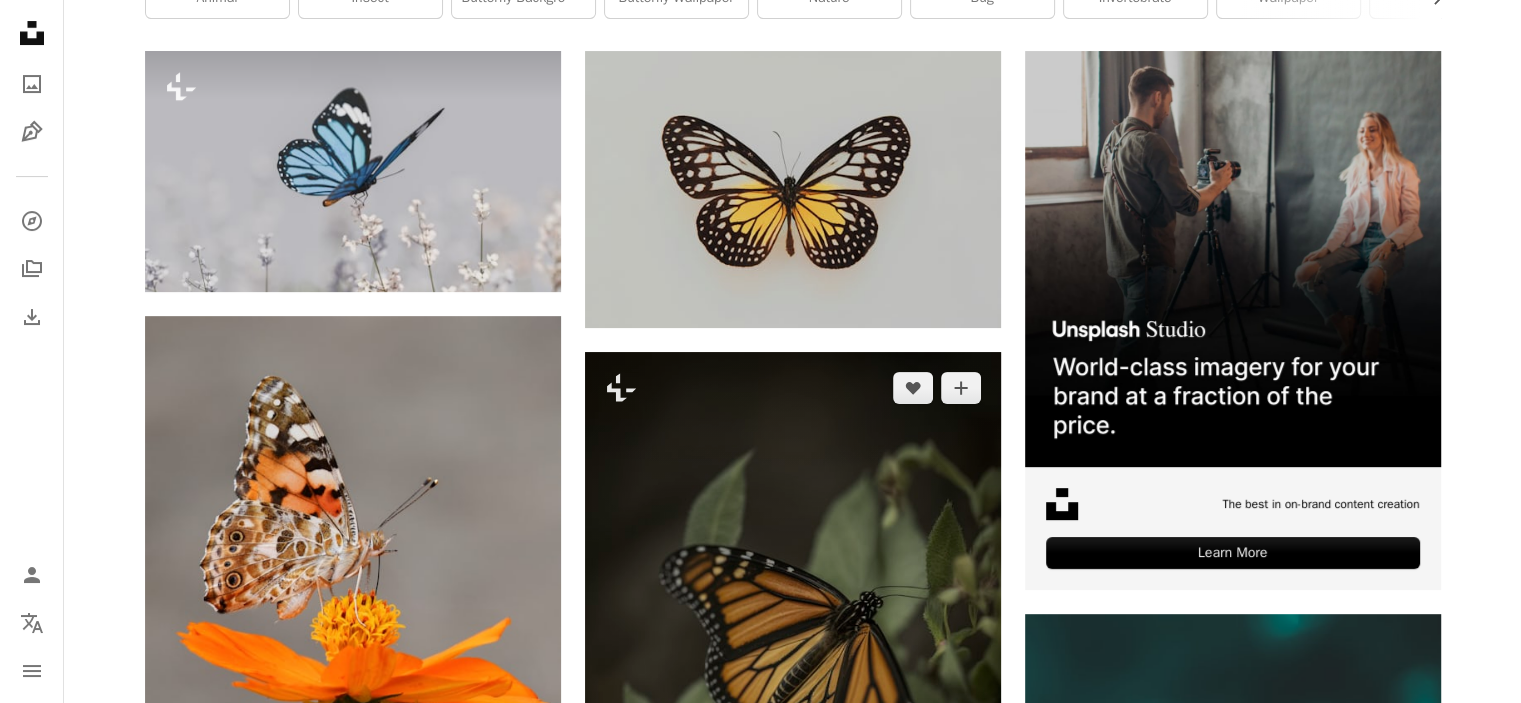 click at bounding box center (793, 664) 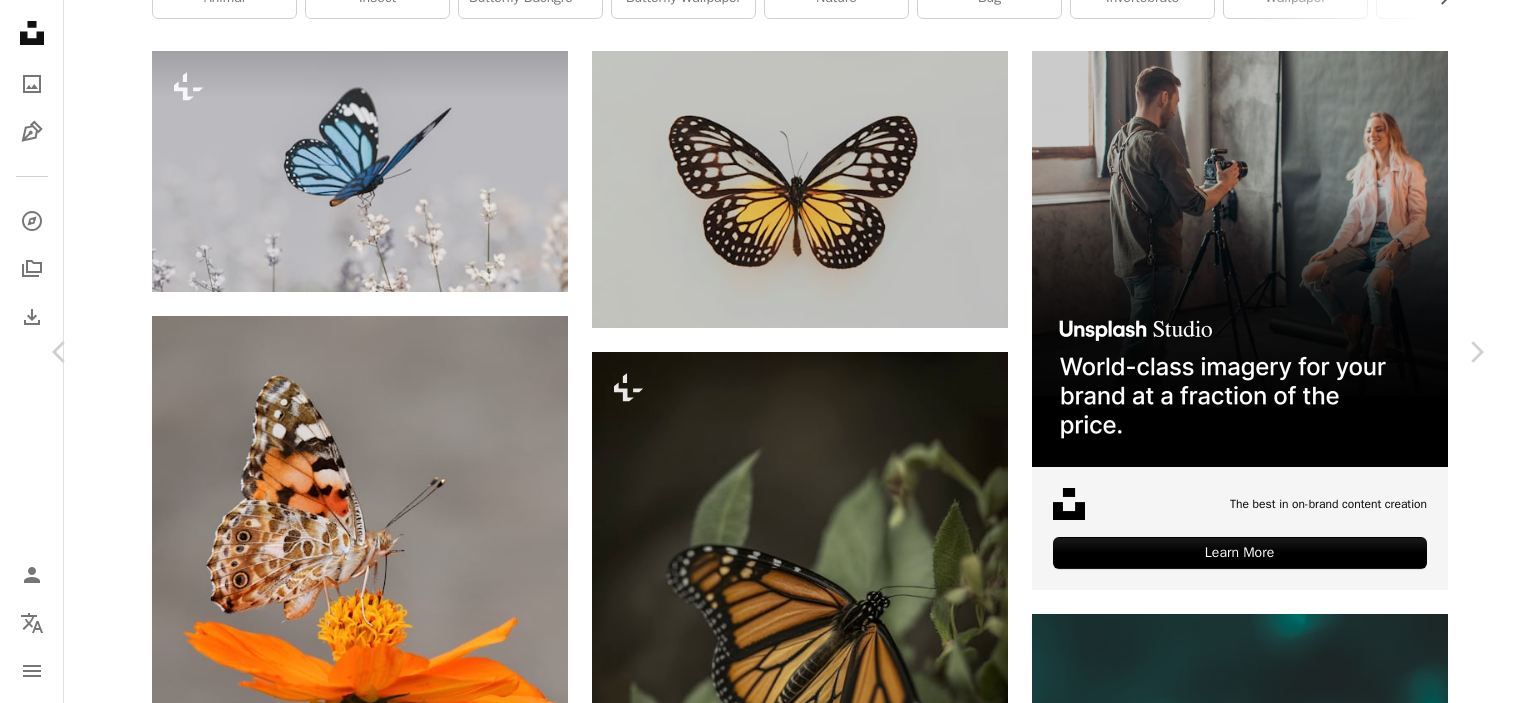 click at bounding box center [760, 5082] 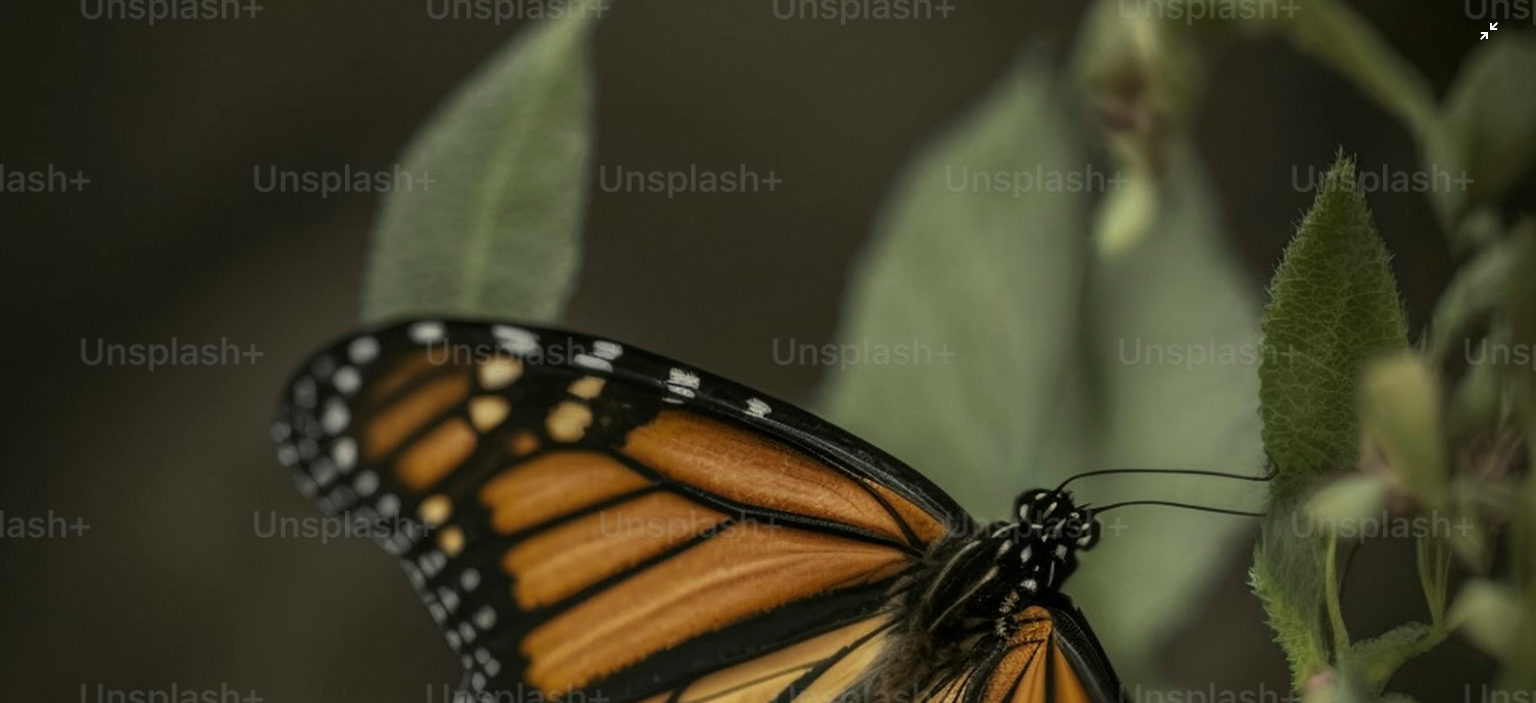 scroll, scrollTop: 379, scrollLeft: 0, axis: vertical 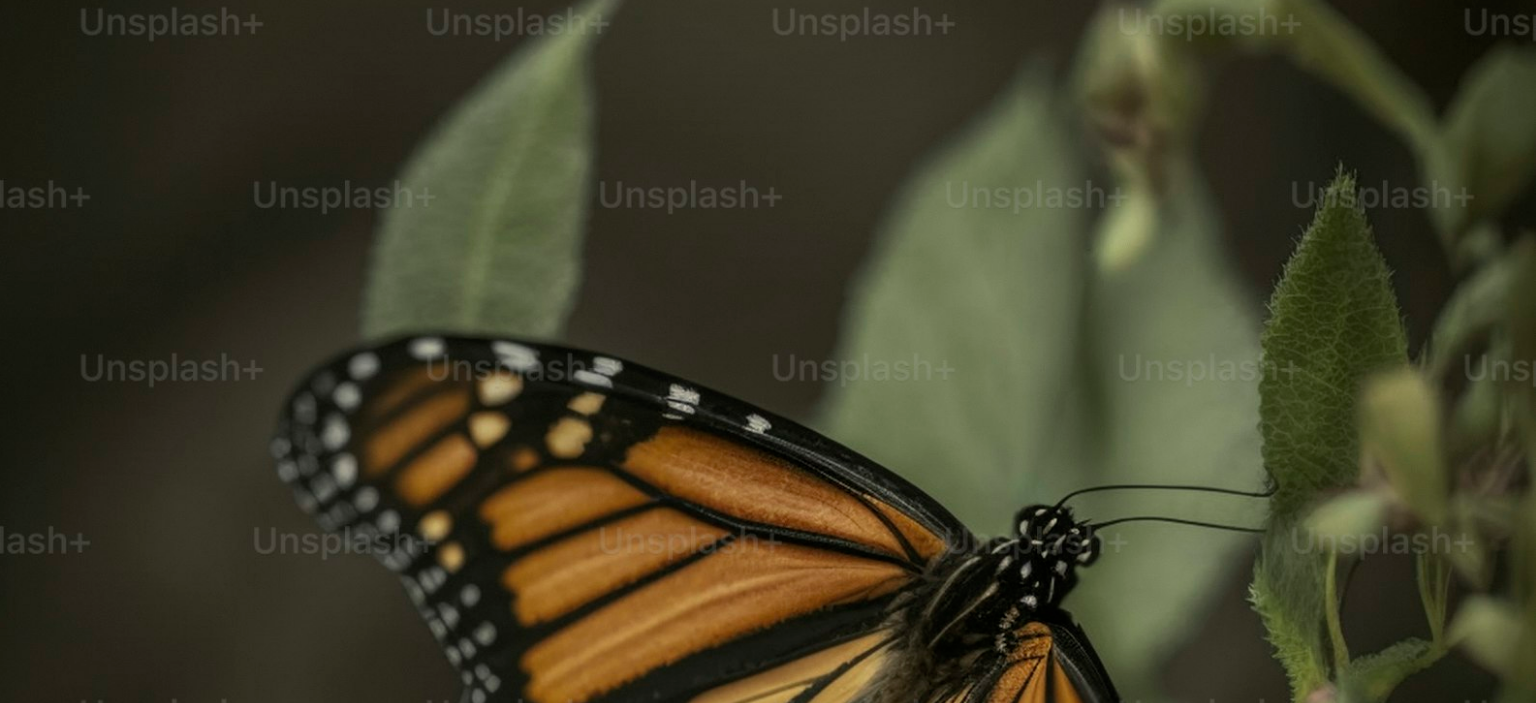 drag, startPoint x: 775, startPoint y: 344, endPoint x: 888, endPoint y: 322, distance: 115.12167 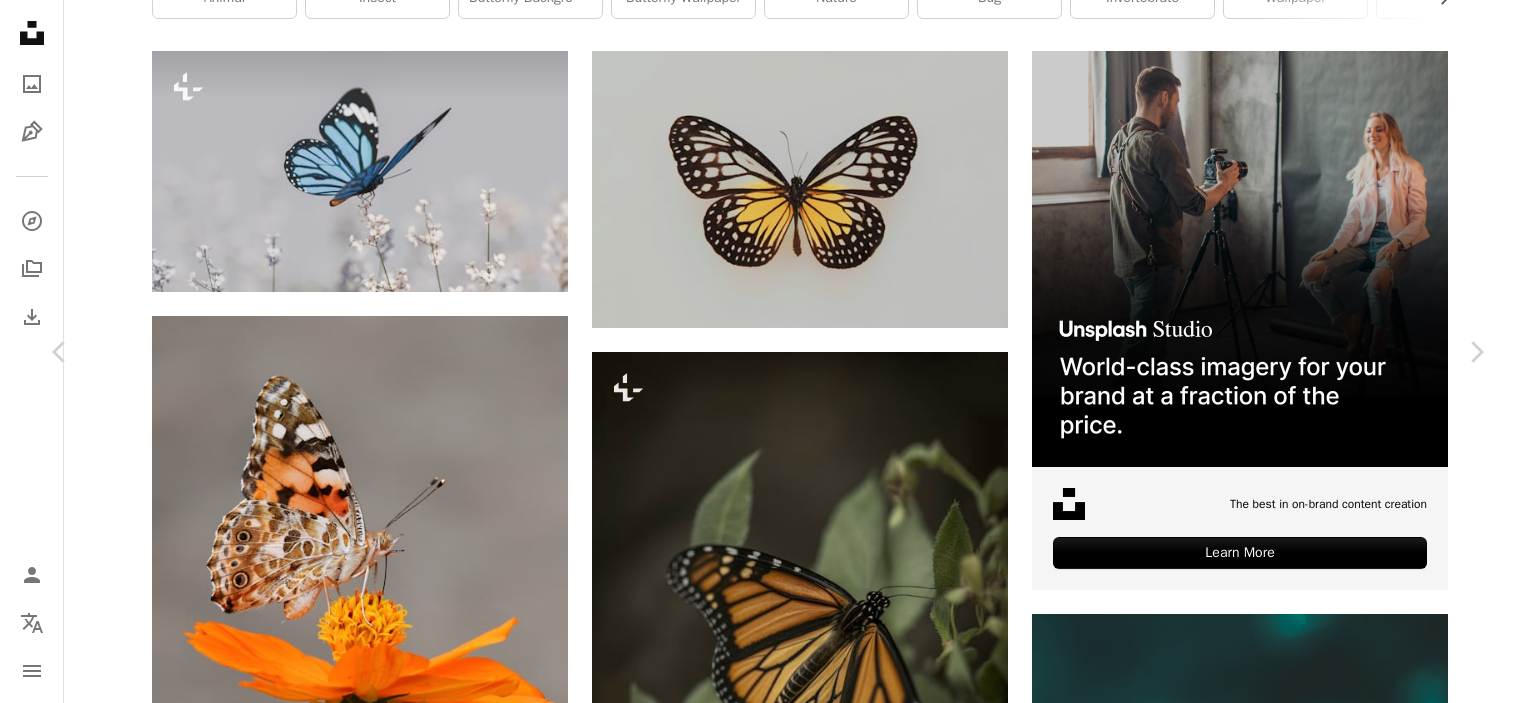 click at bounding box center (760, 5082) 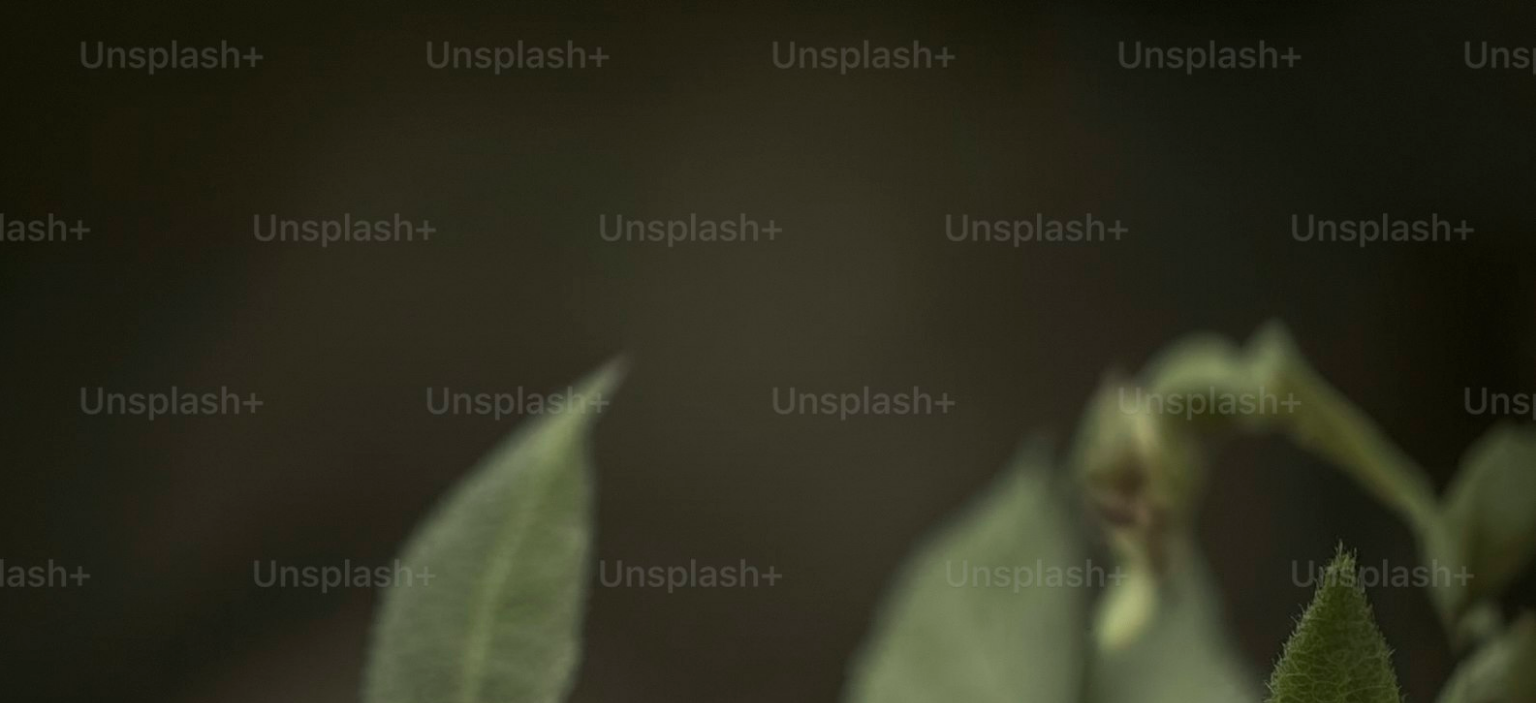 scroll, scrollTop: 779, scrollLeft: 0, axis: vertical 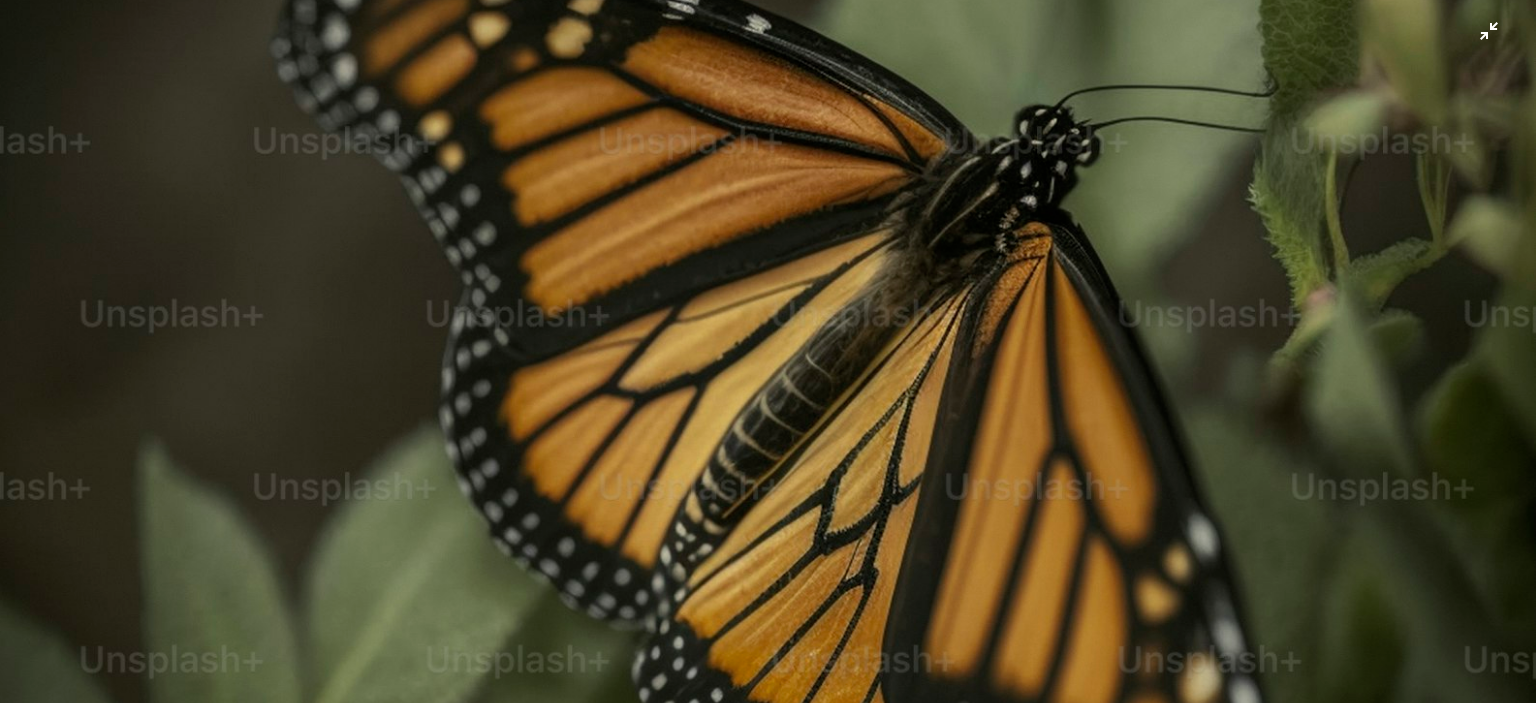 click at bounding box center [768, 373] 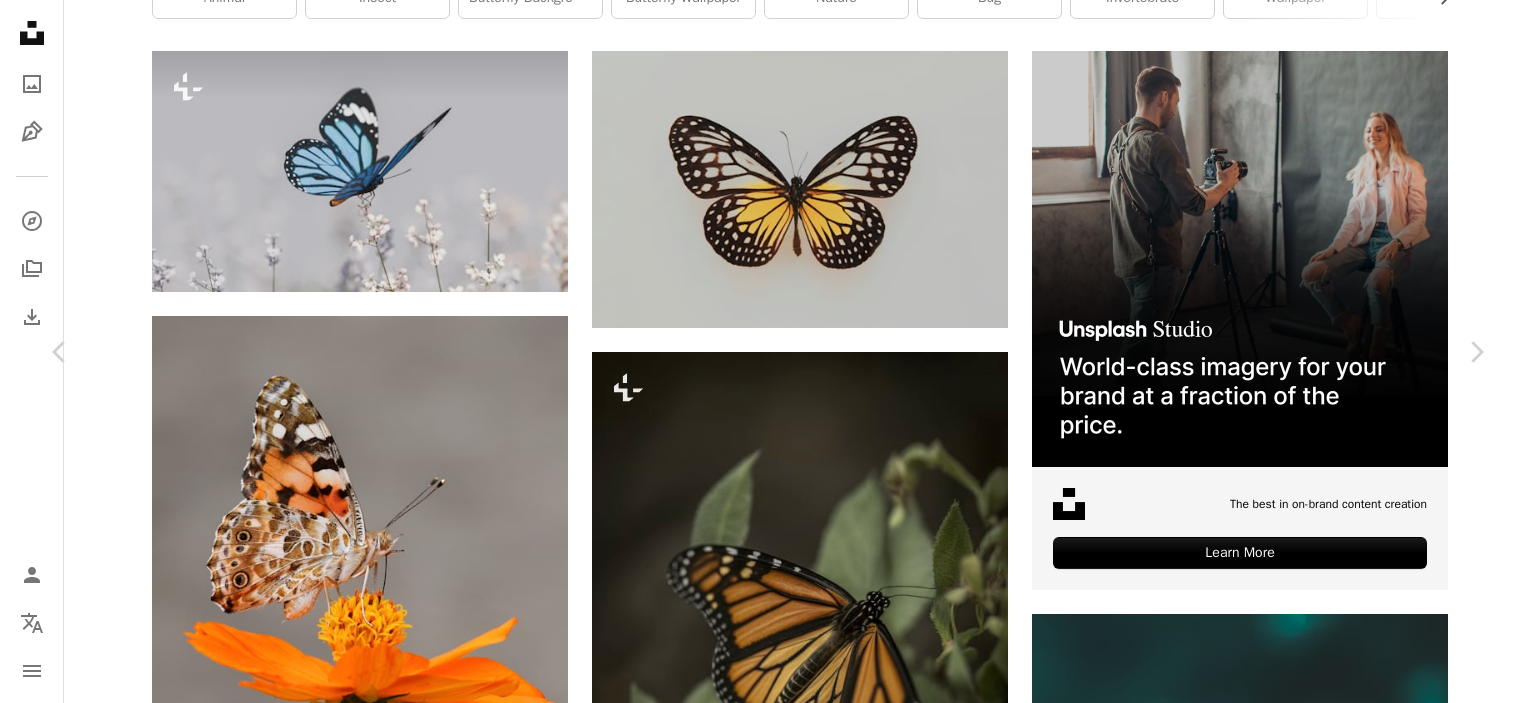 click at bounding box center [760, 5082] 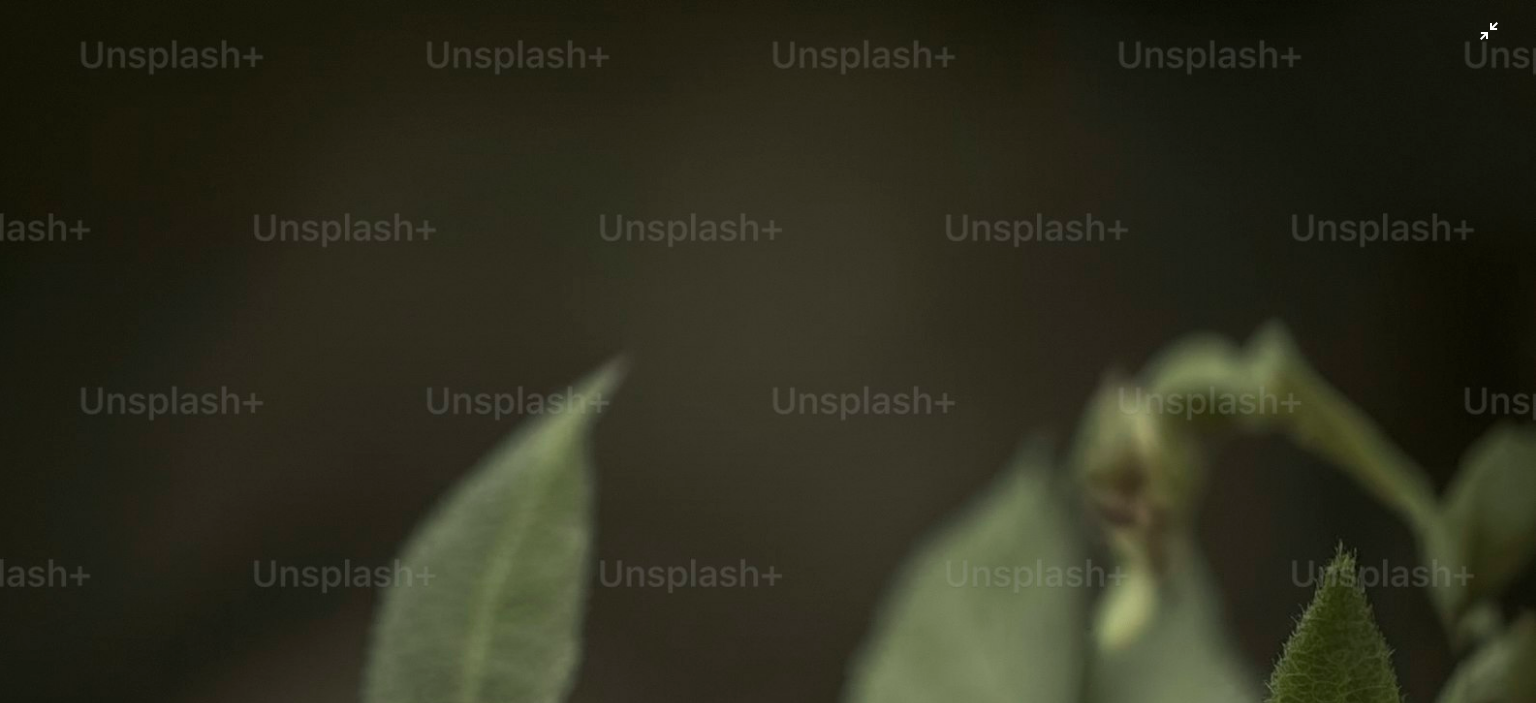 scroll, scrollTop: 779, scrollLeft: 0, axis: vertical 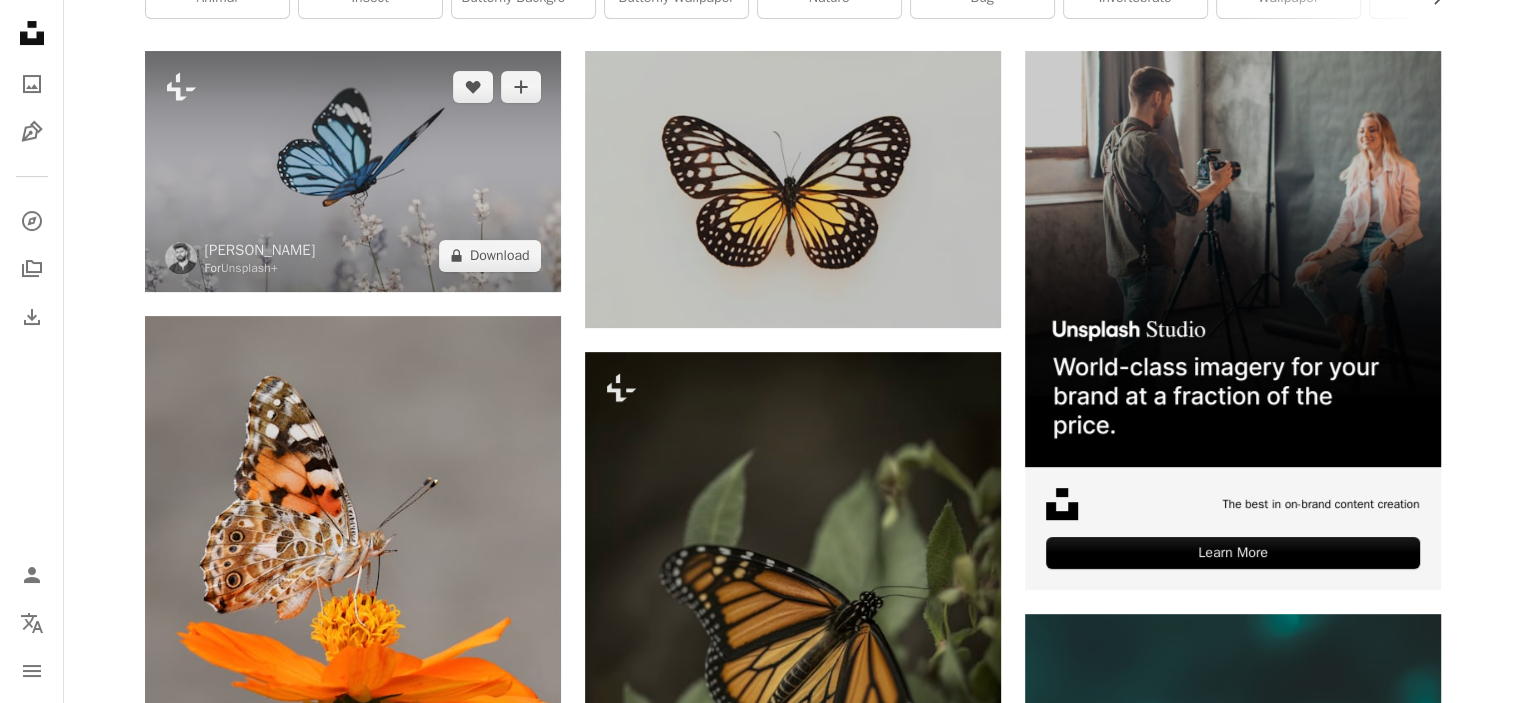 click at bounding box center (353, 171) 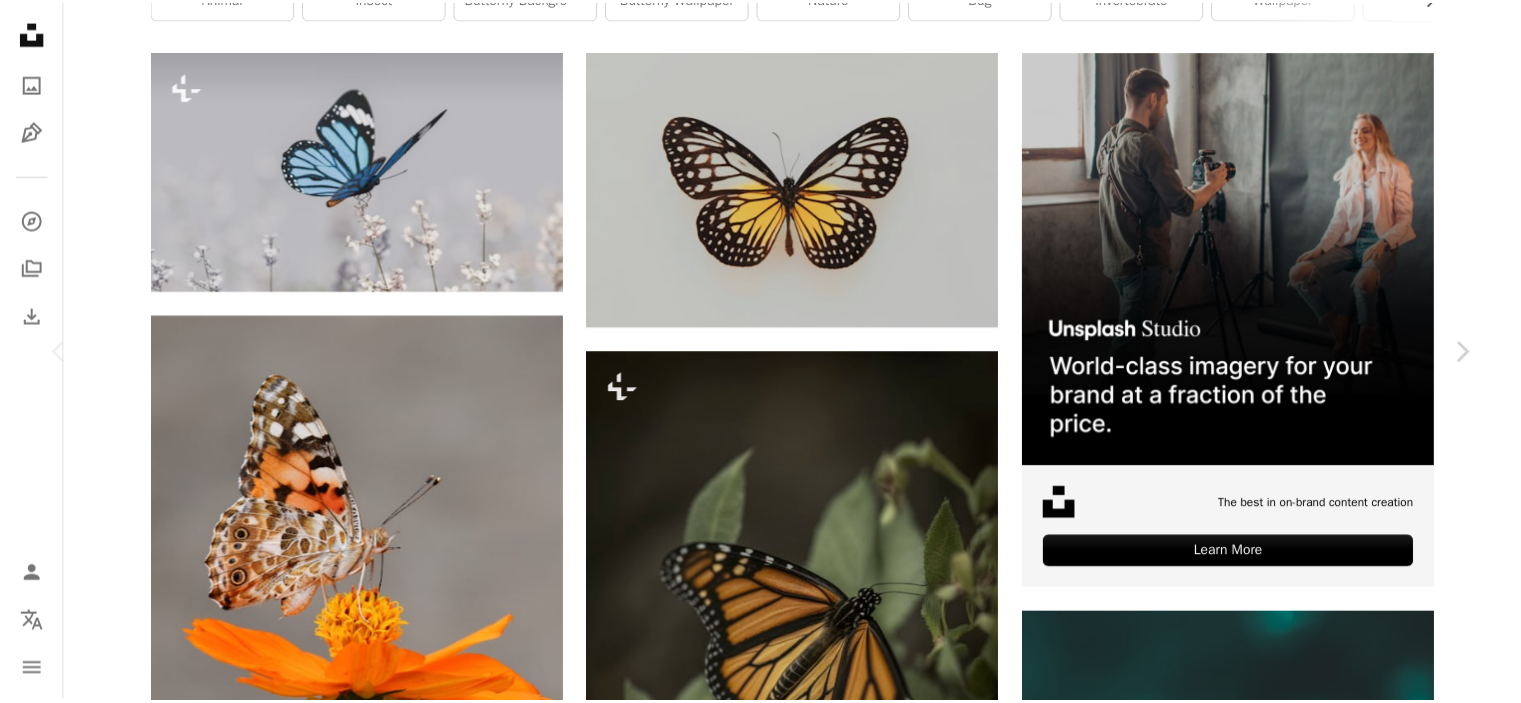 scroll, scrollTop: 0, scrollLeft: 0, axis: both 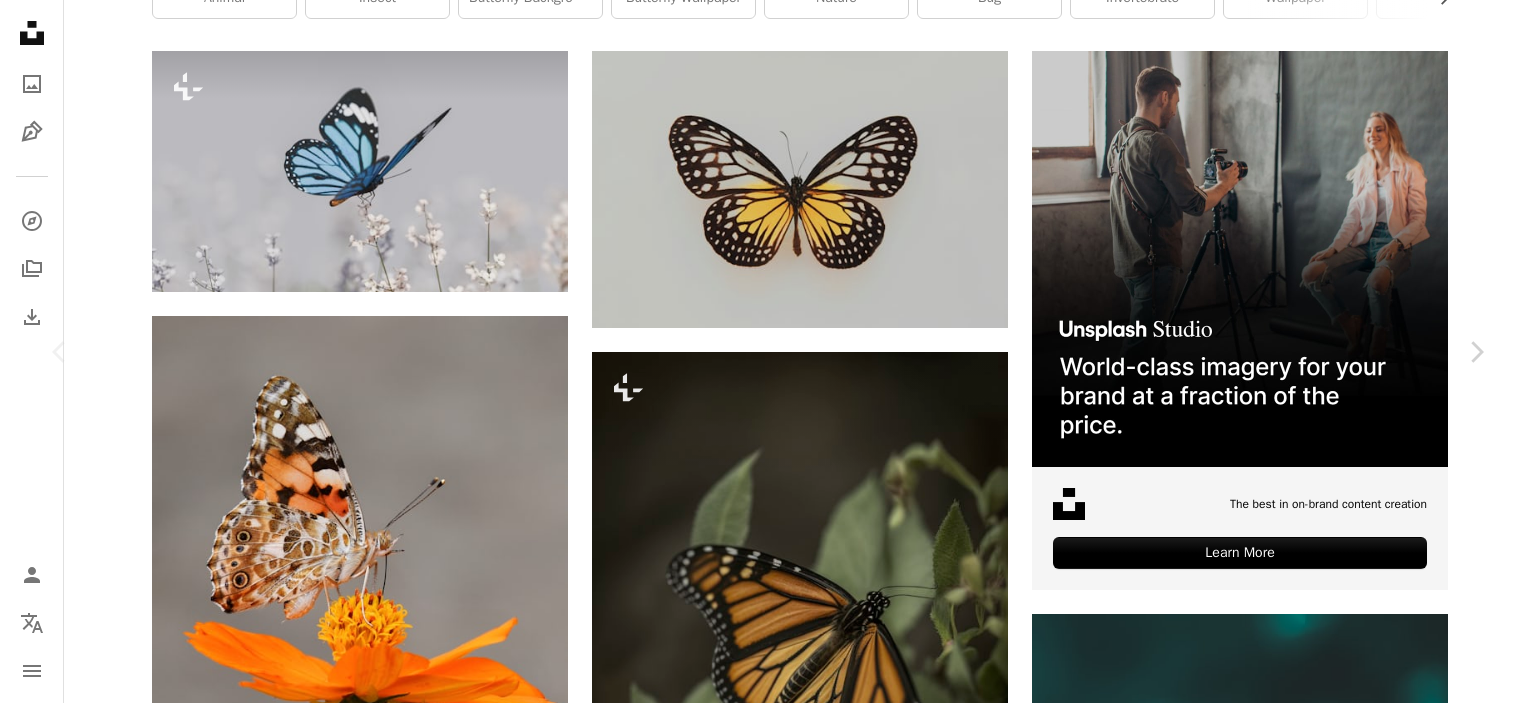 click on "An X shape" at bounding box center (20, 20) 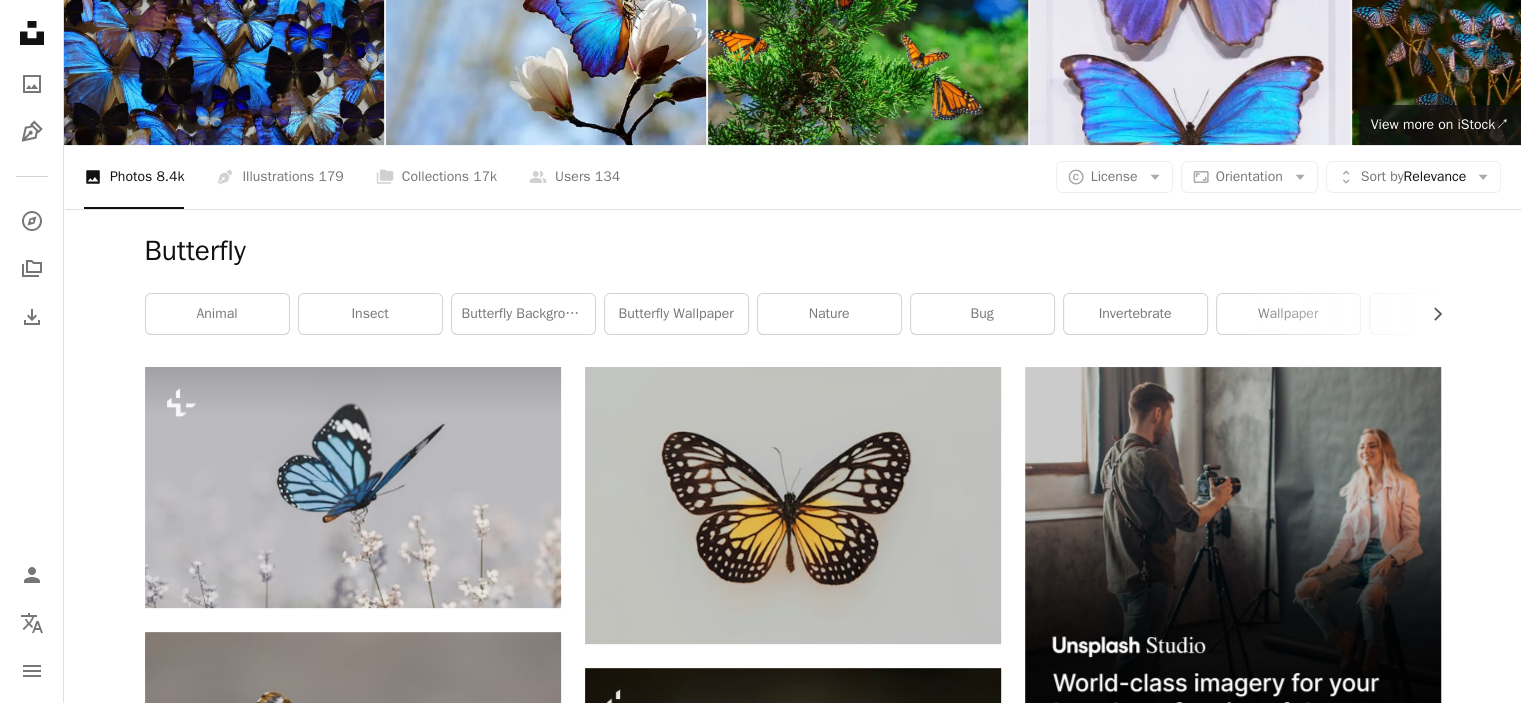 scroll, scrollTop: 0, scrollLeft: 0, axis: both 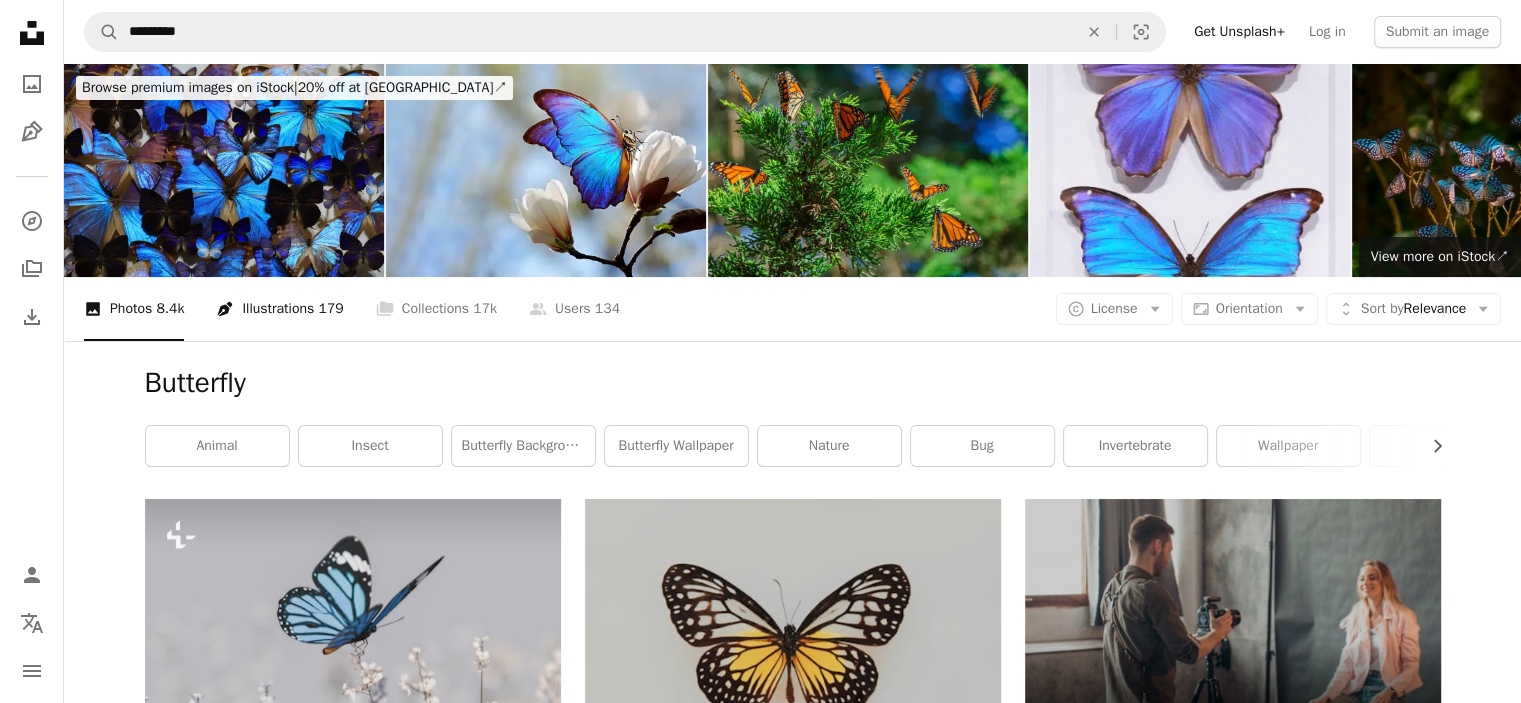 click on "Pen Tool Illustrations   179" at bounding box center (279, 309) 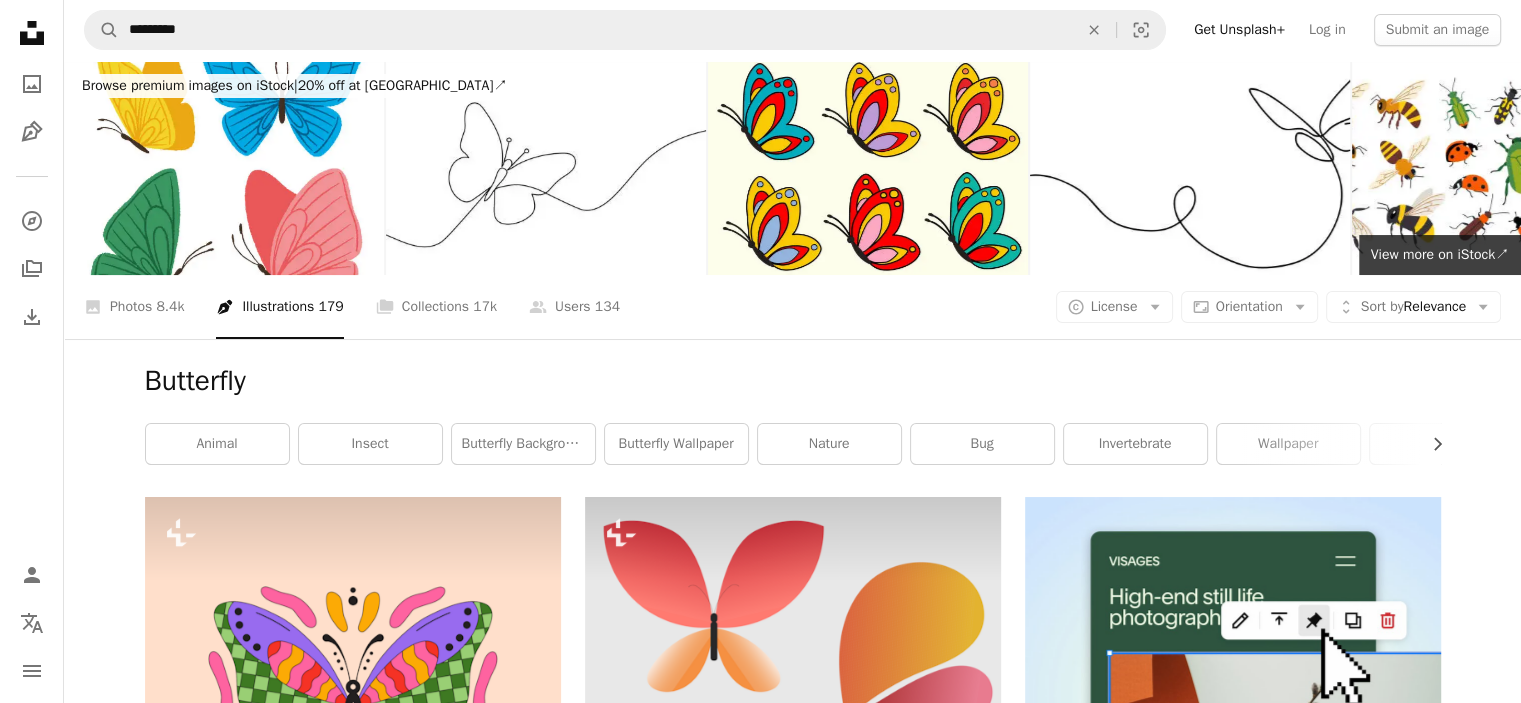 scroll, scrollTop: 0, scrollLeft: 0, axis: both 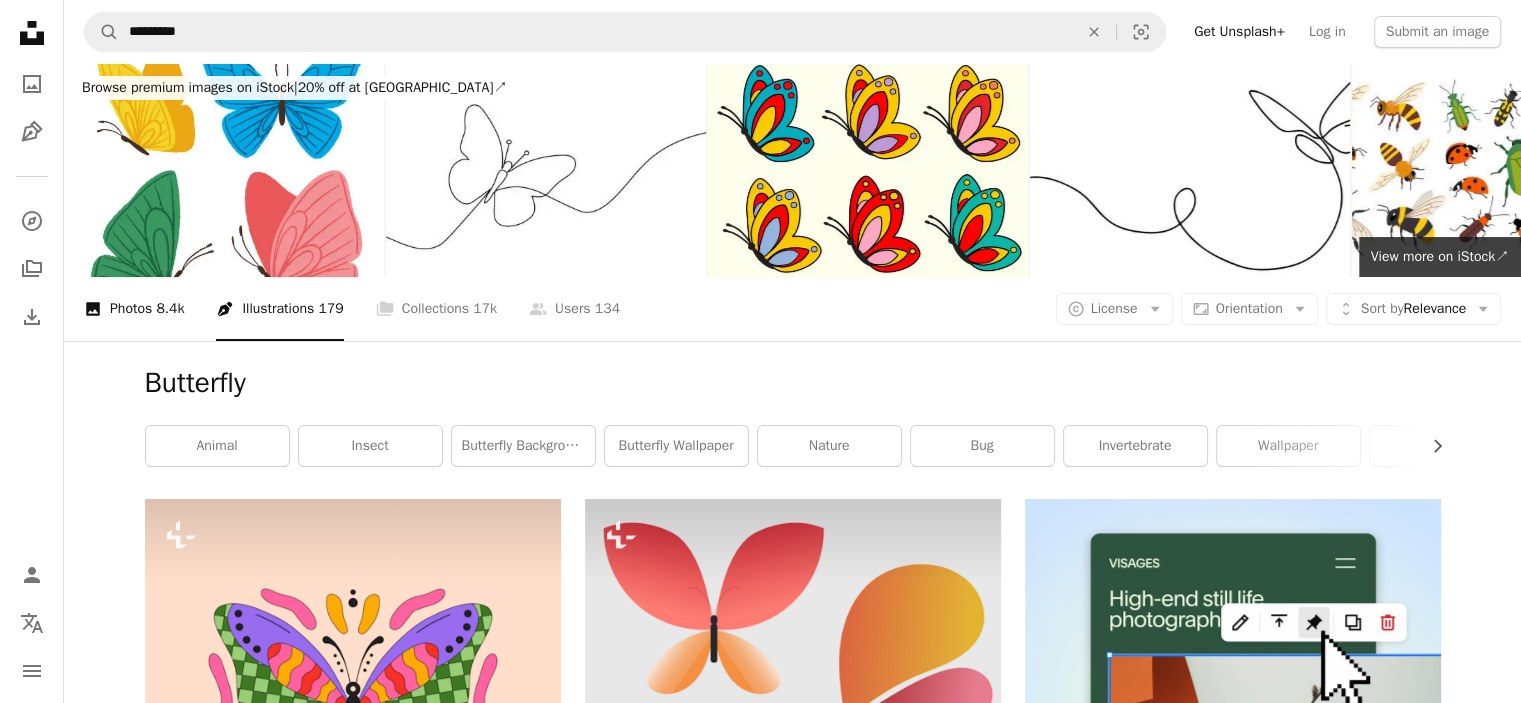 click on "8.4k" at bounding box center (170, 309) 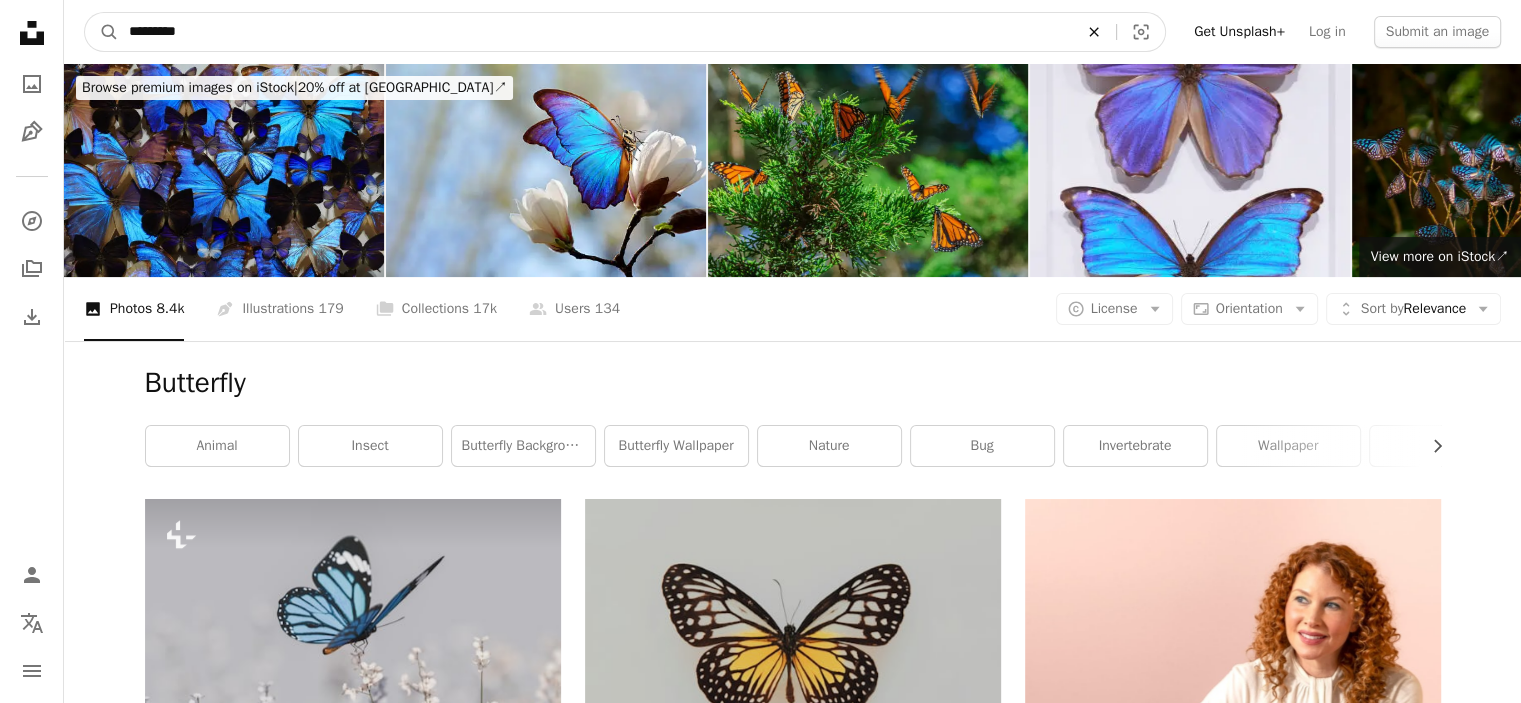 click on "An X shape" 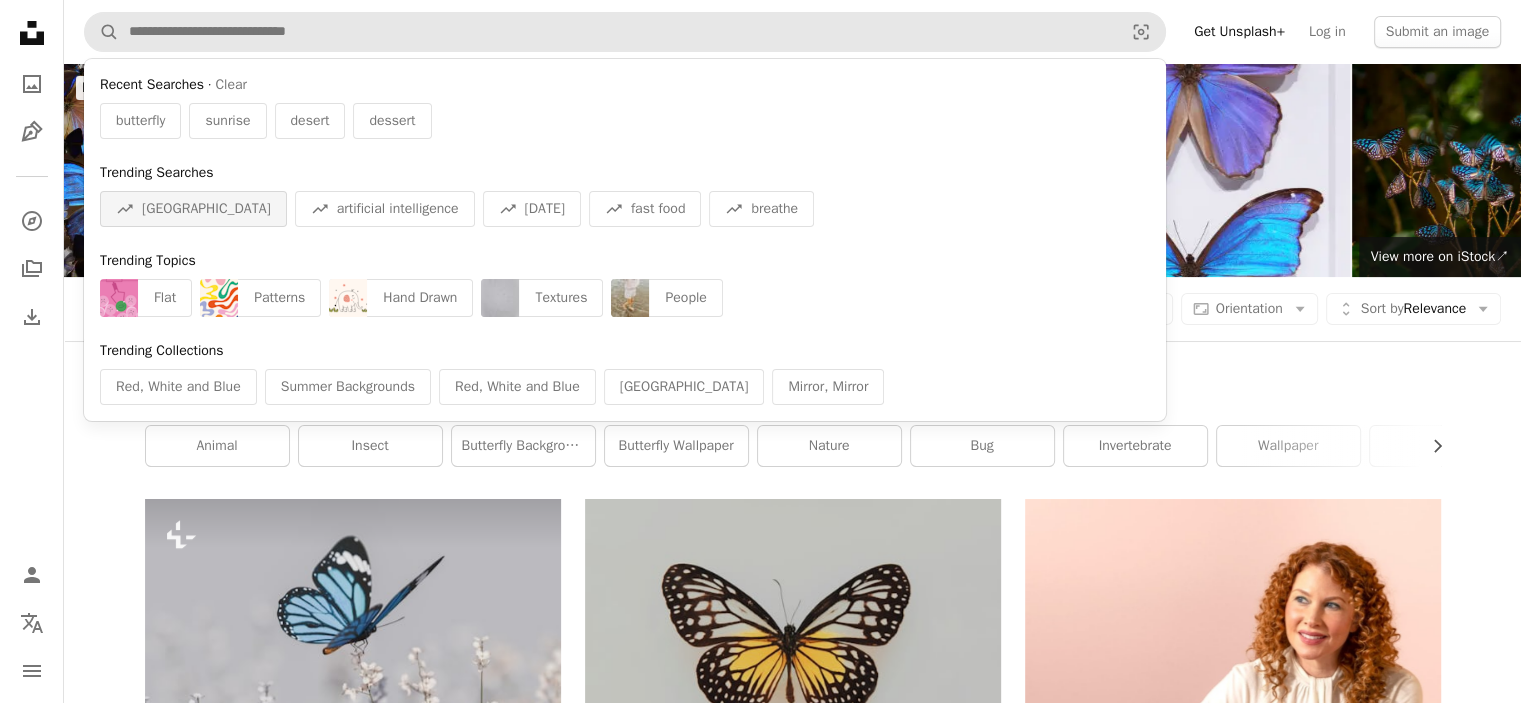 click on "A trend sign andorra" at bounding box center (193, 209) 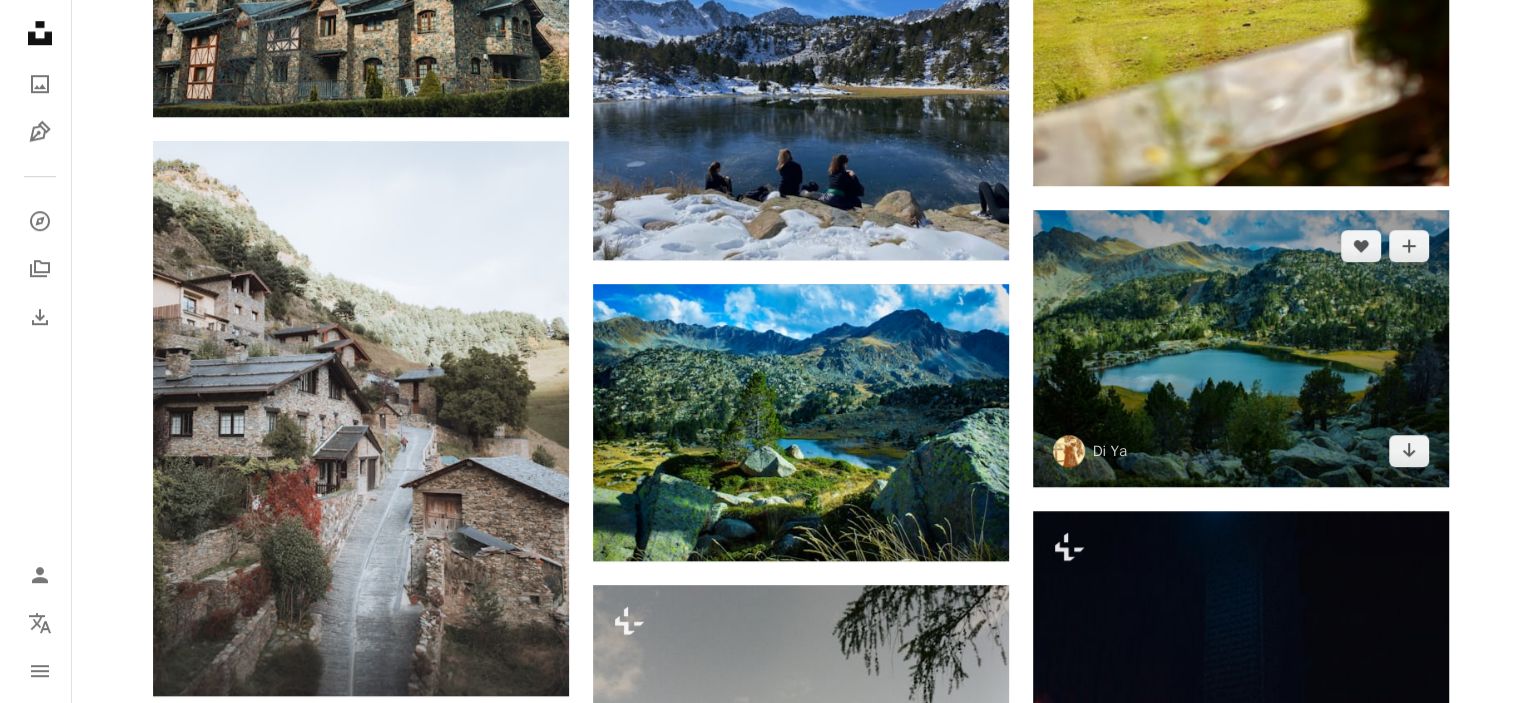 scroll, scrollTop: 1400, scrollLeft: 0, axis: vertical 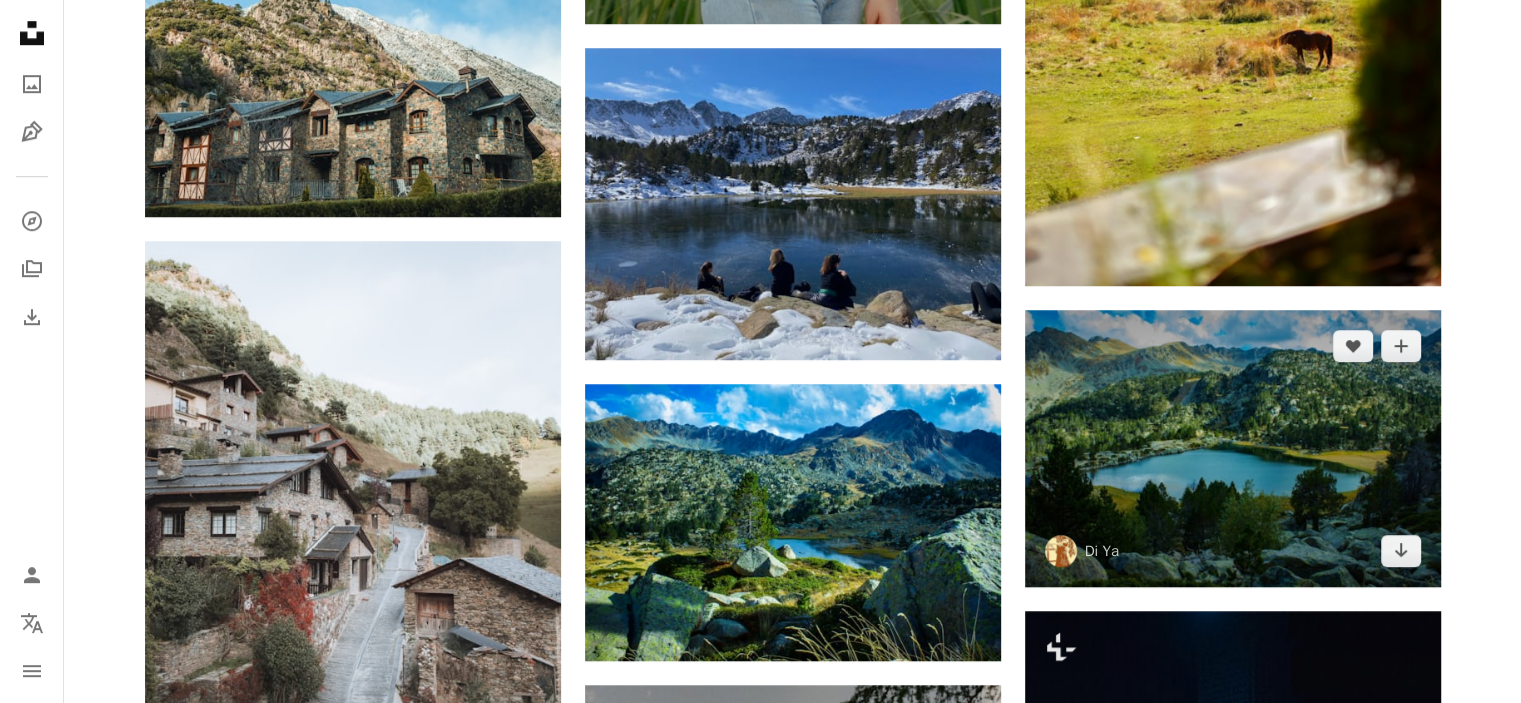 click at bounding box center [1233, 448] 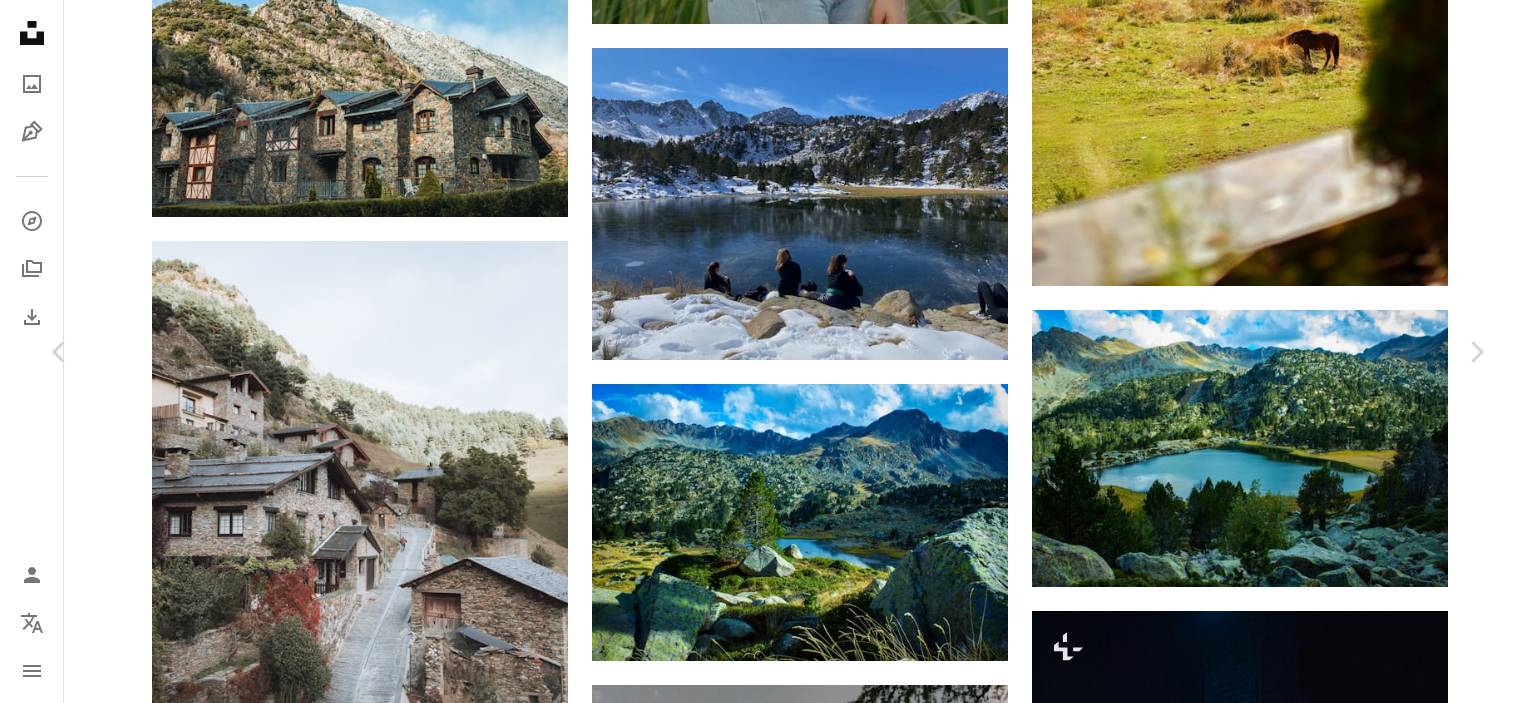 click at bounding box center (761, 3601) 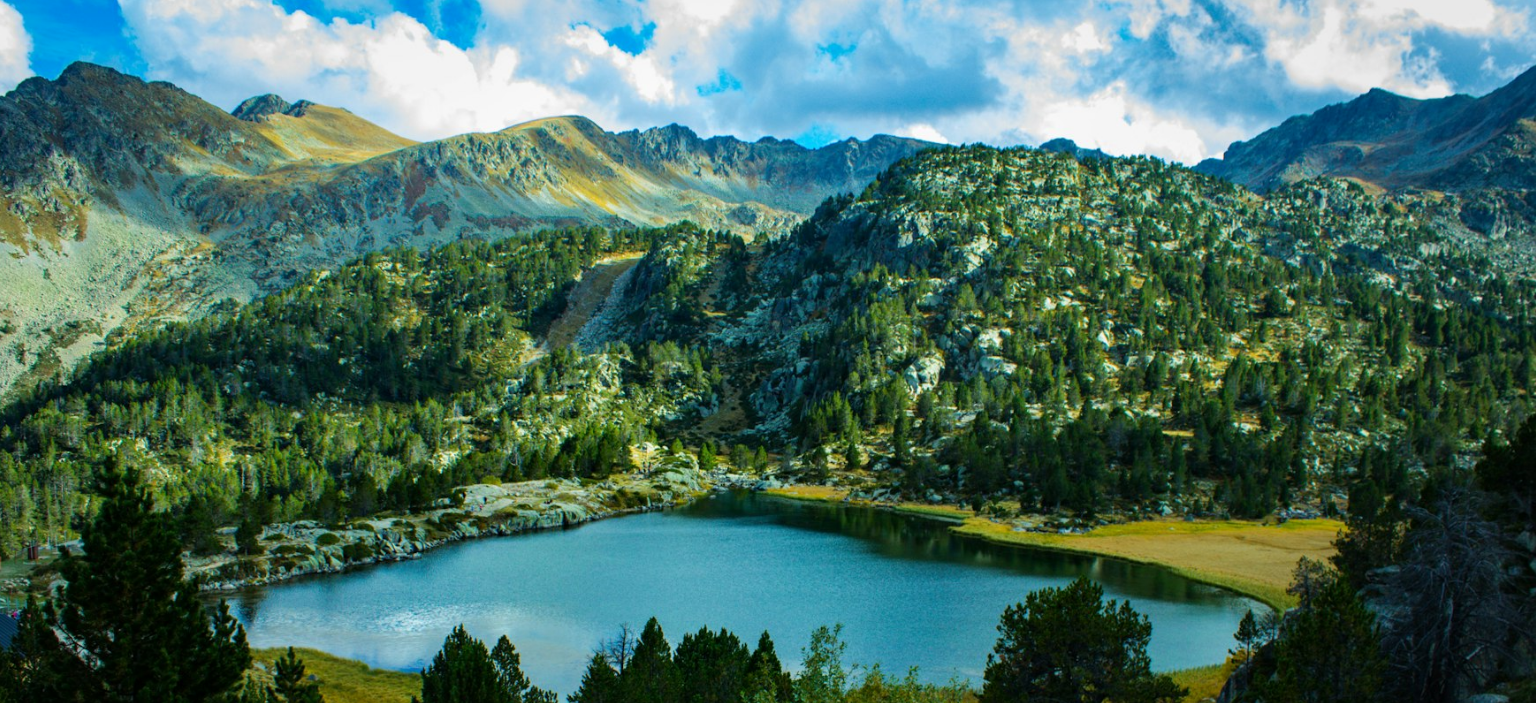 scroll, scrollTop: 151, scrollLeft: 0, axis: vertical 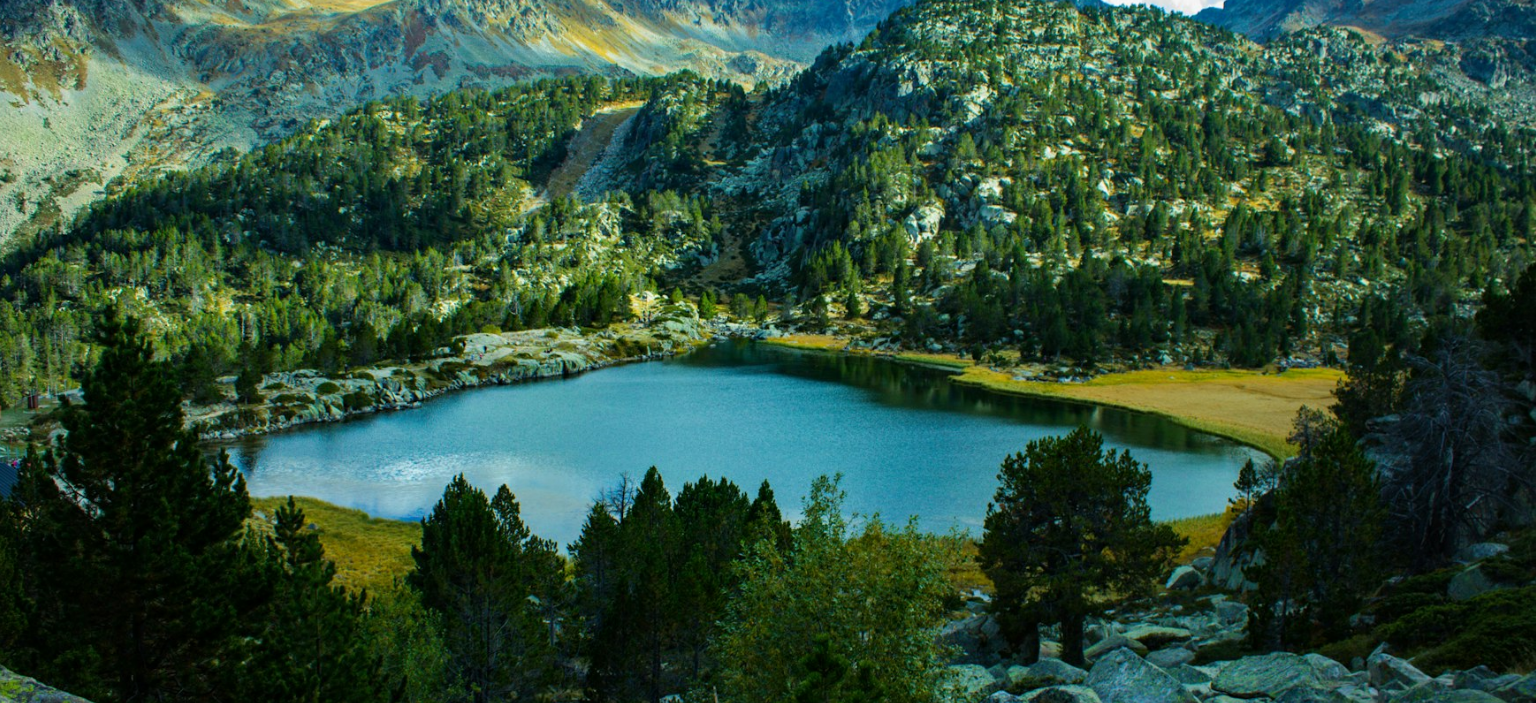 click at bounding box center (768, 360) 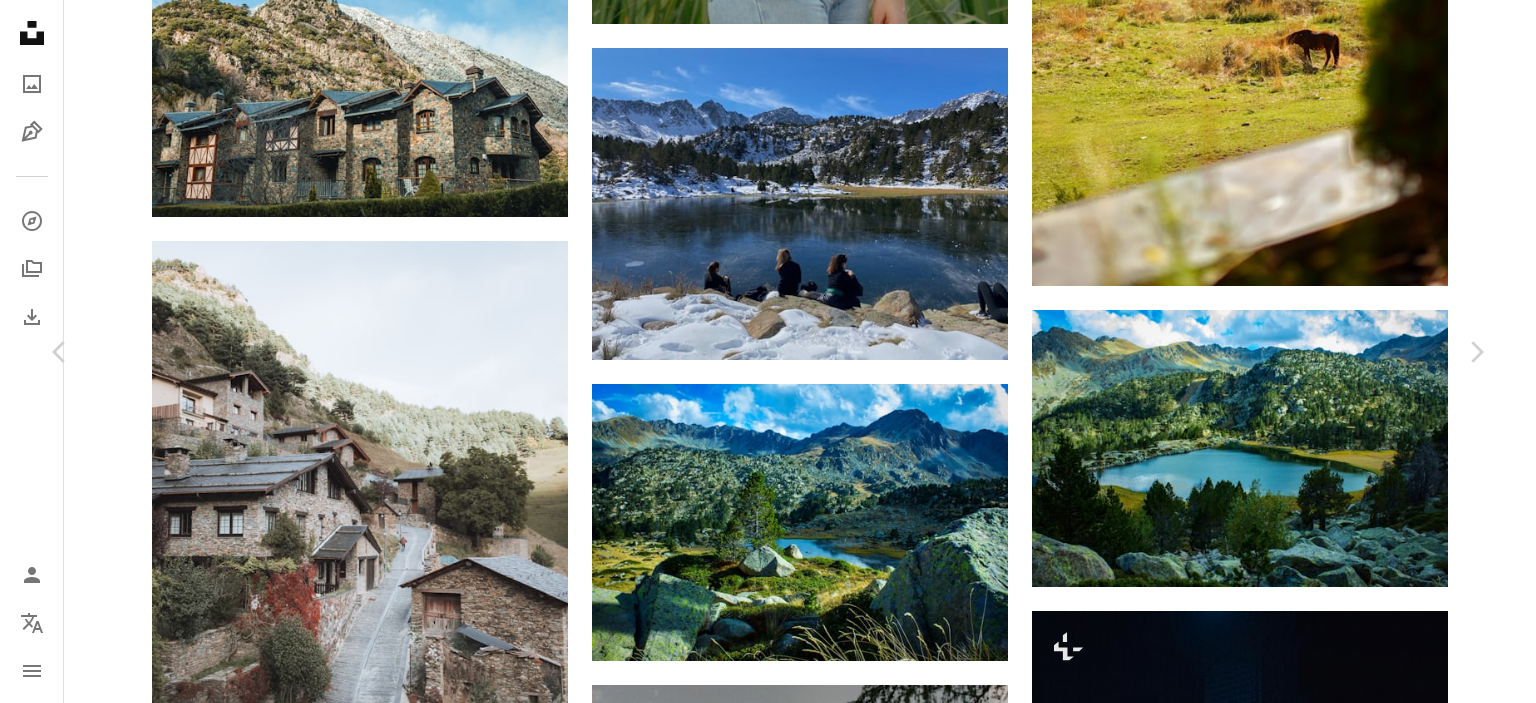 click on "Download free" at bounding box center (1291, 3270) 